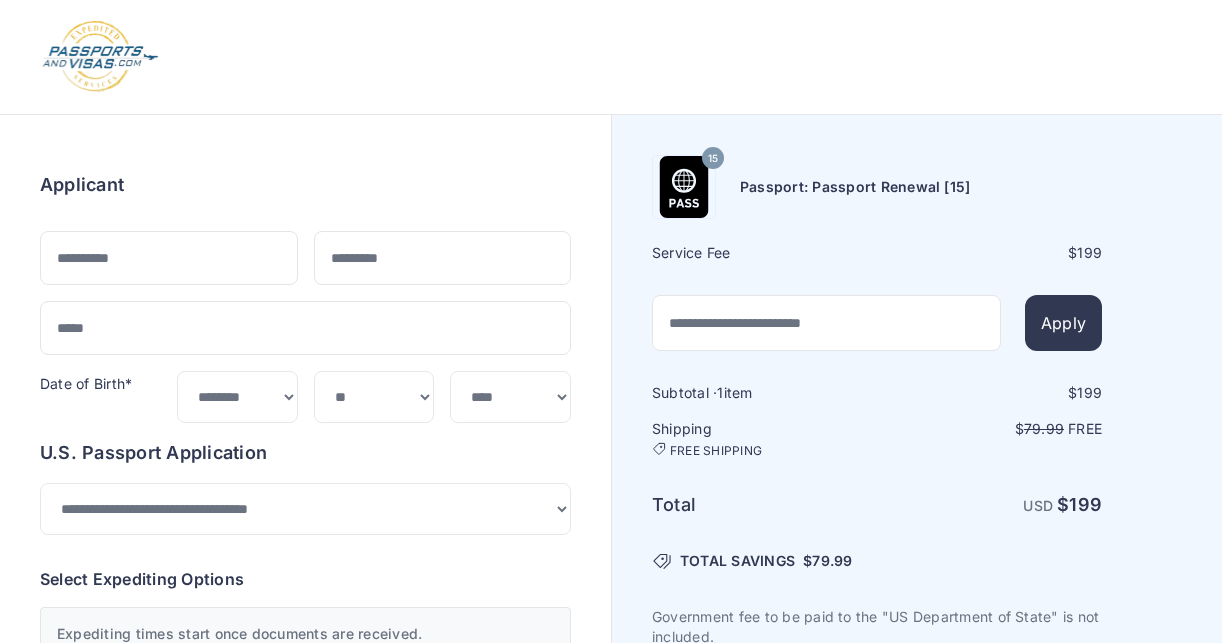 scroll, scrollTop: 100, scrollLeft: 0, axis: vertical 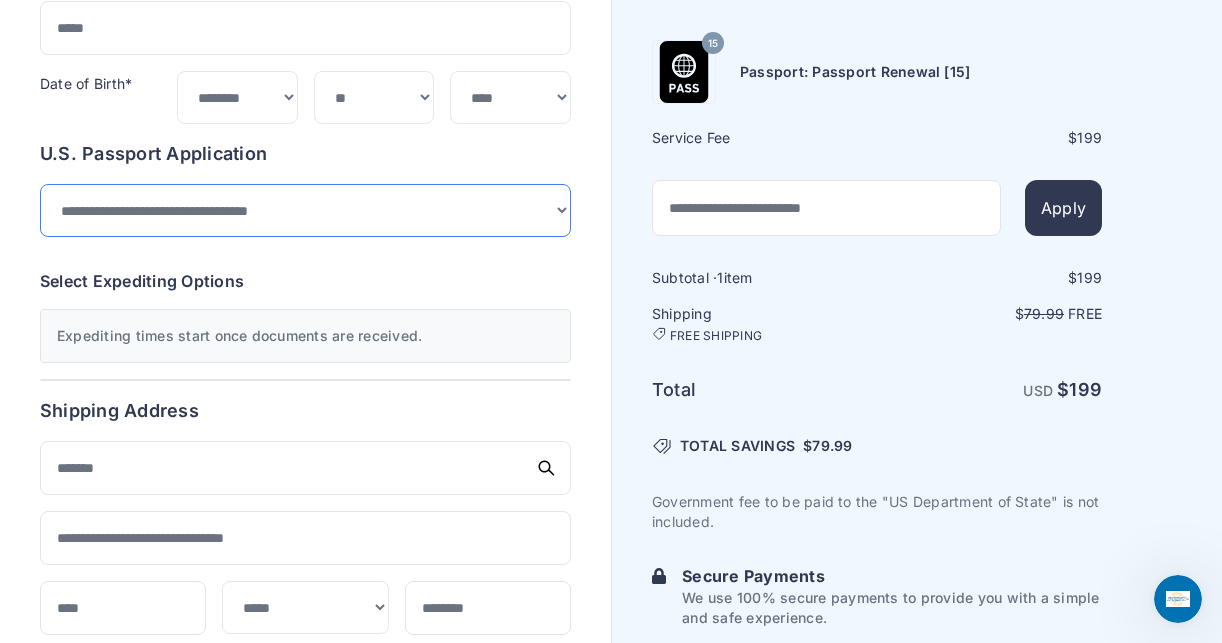 click on "**********" at bounding box center (305, 210) 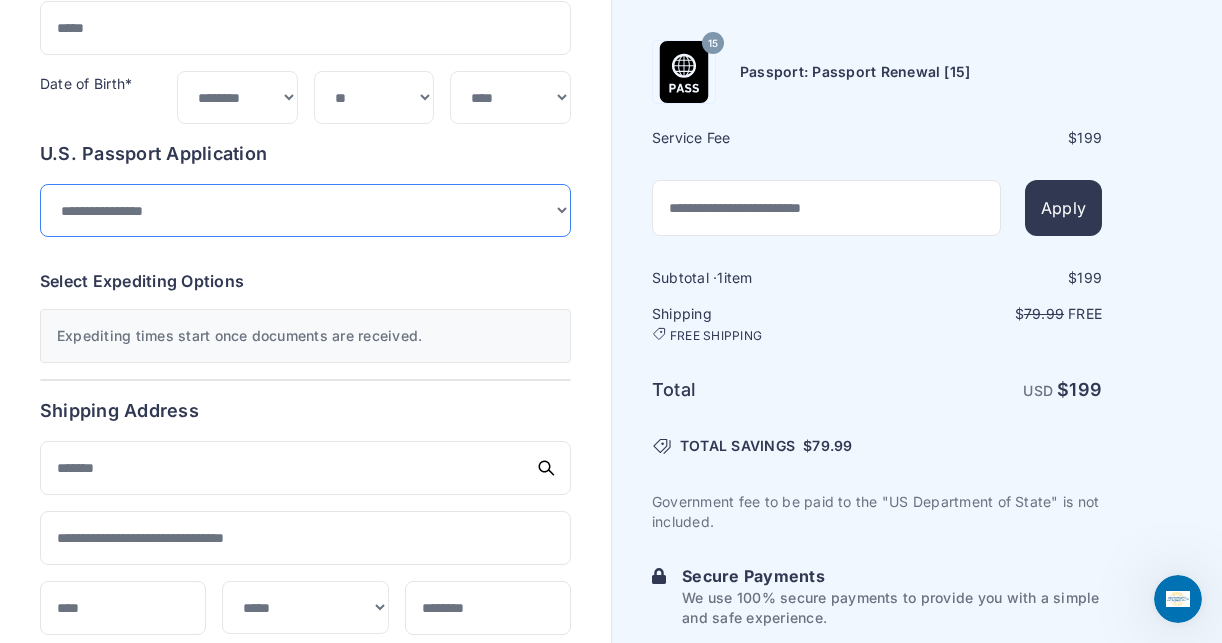 click on "**********" at bounding box center [305, 210] 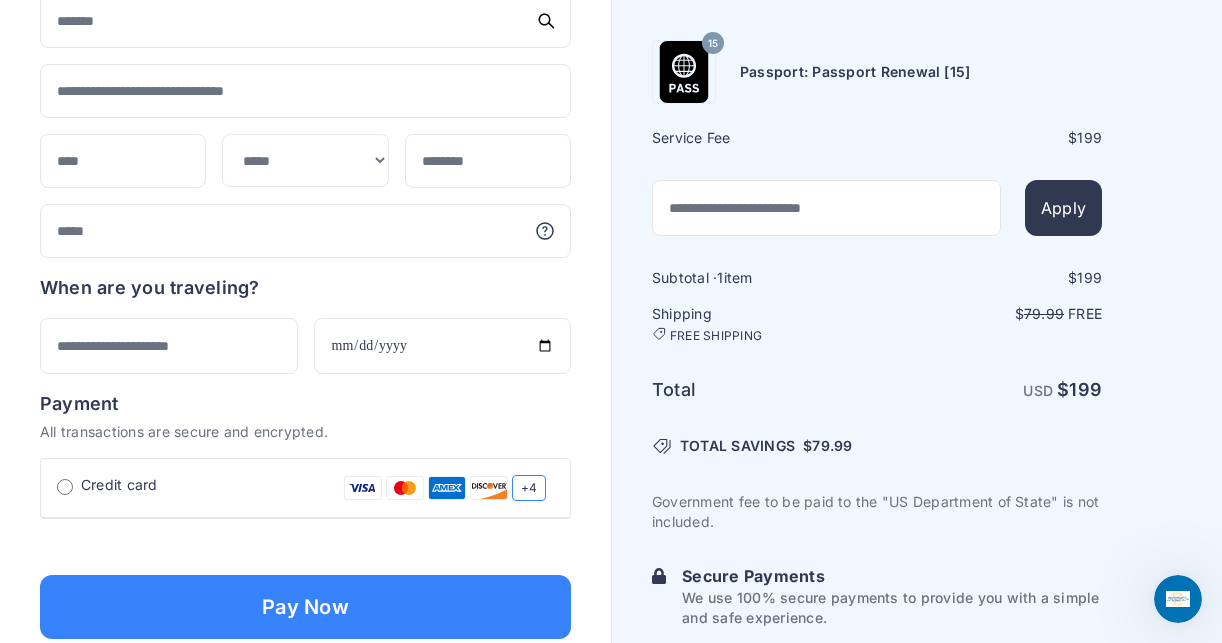 scroll, scrollTop: 1100, scrollLeft: 0, axis: vertical 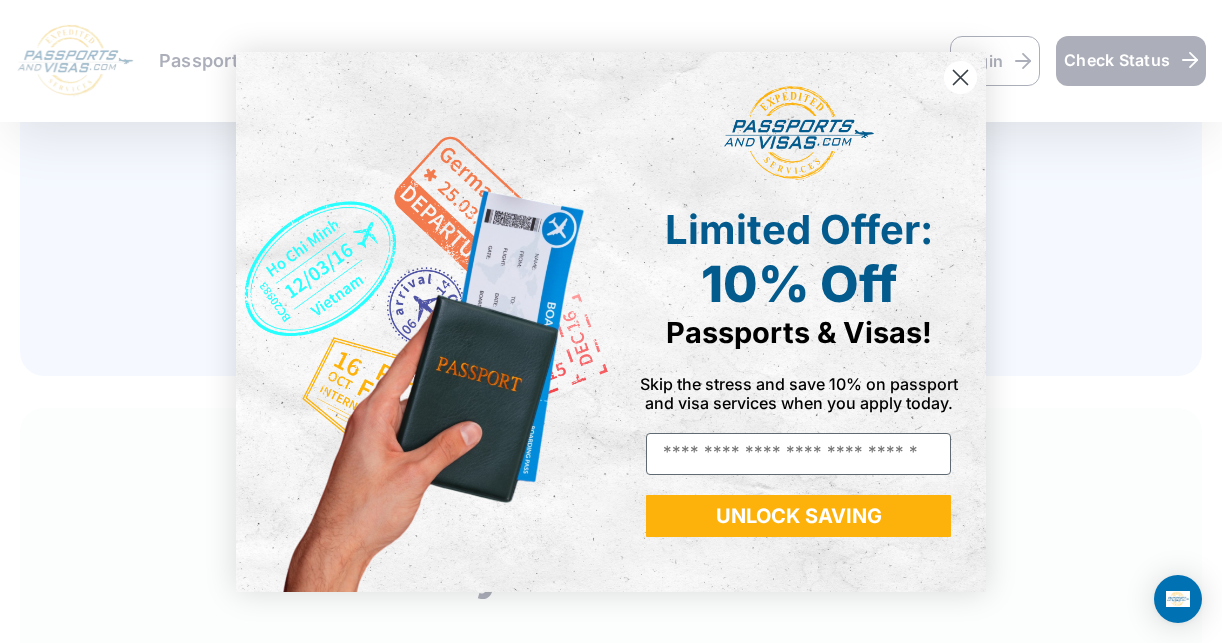 click 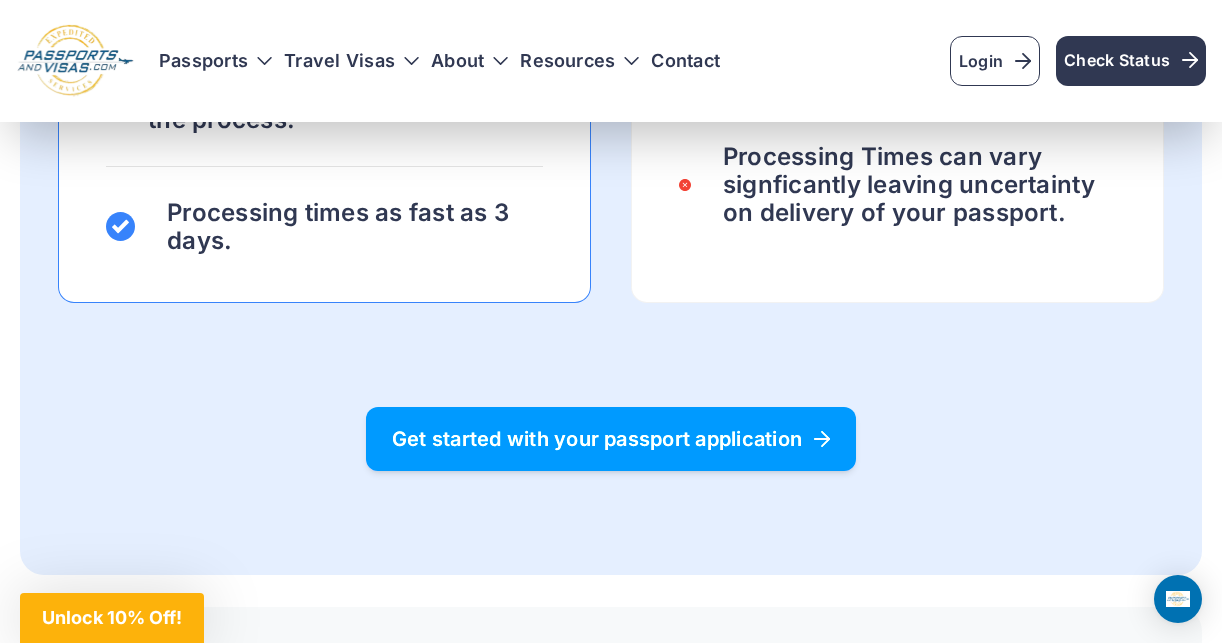 scroll, scrollTop: 2200, scrollLeft: 0, axis: vertical 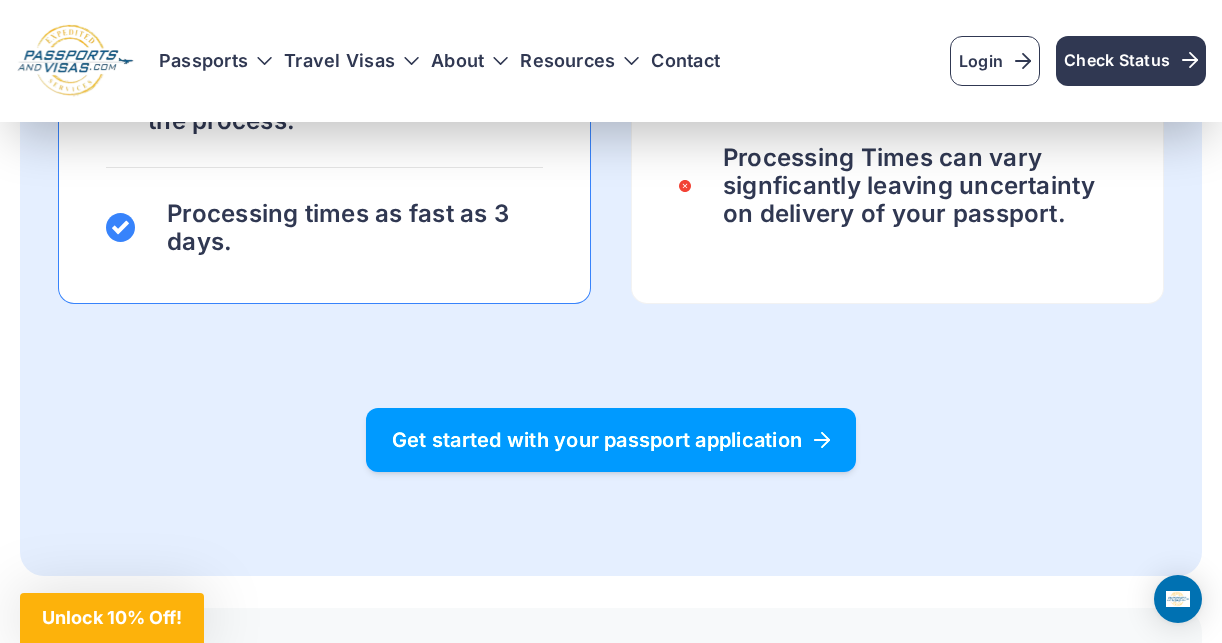 click on "Get started with your passport application" at bounding box center [611, 440] 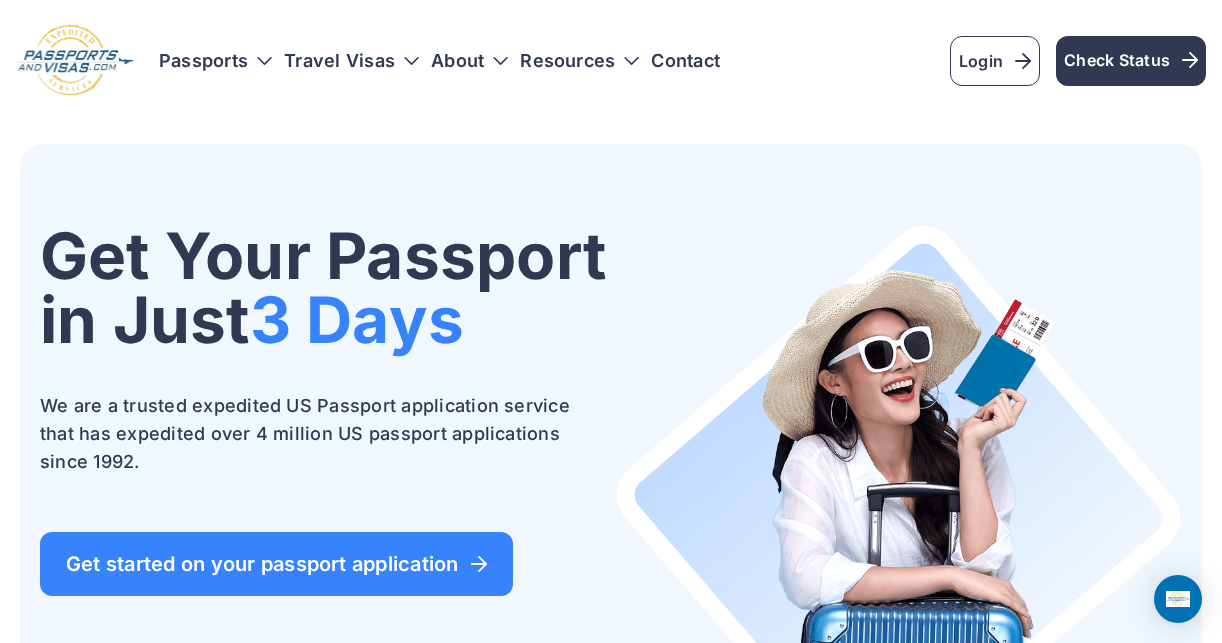 scroll, scrollTop: 0, scrollLeft: 0, axis: both 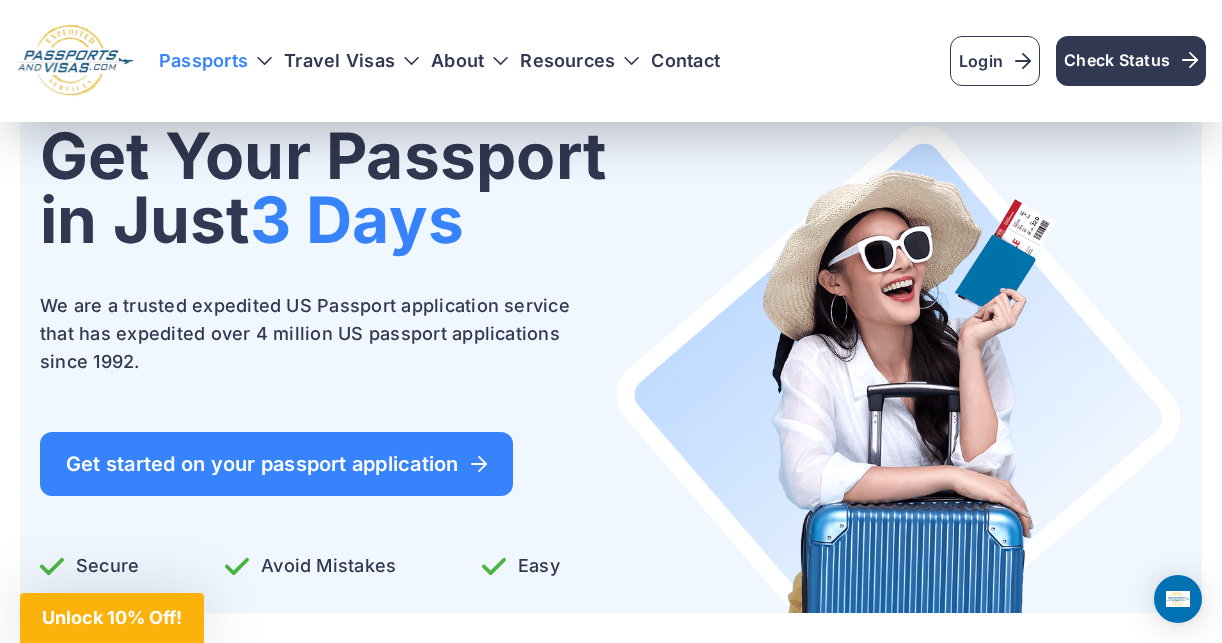 click on "Passports" at bounding box center [215, 61] 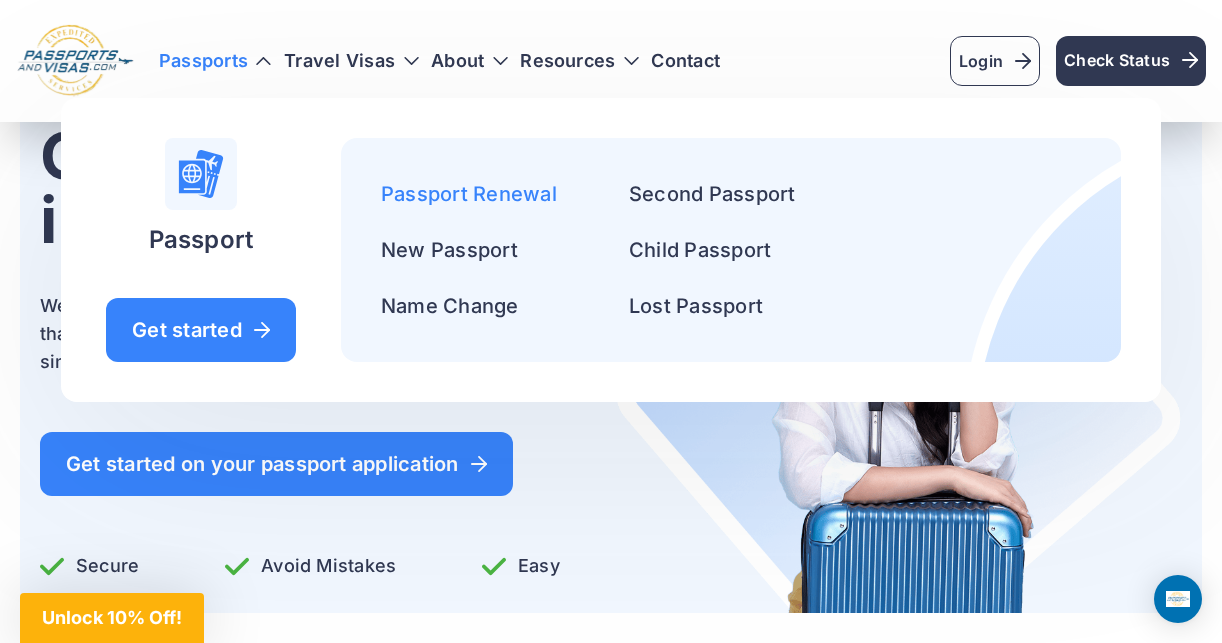click on "Passport Renewal" at bounding box center [469, 194] 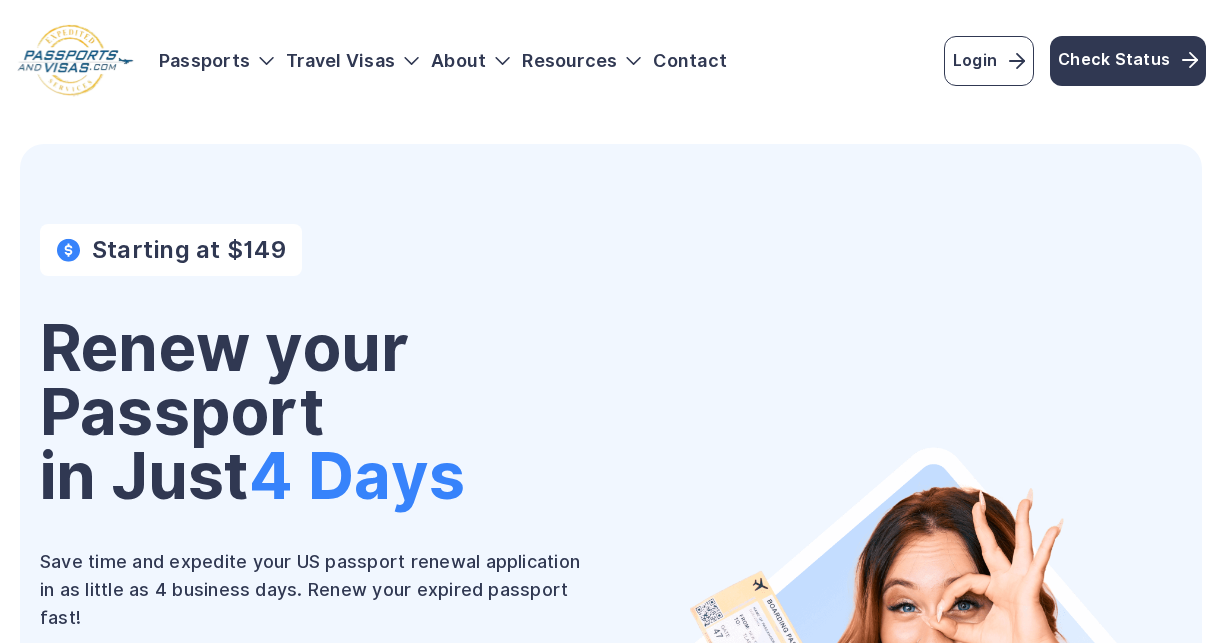 scroll, scrollTop: 0, scrollLeft: 0, axis: both 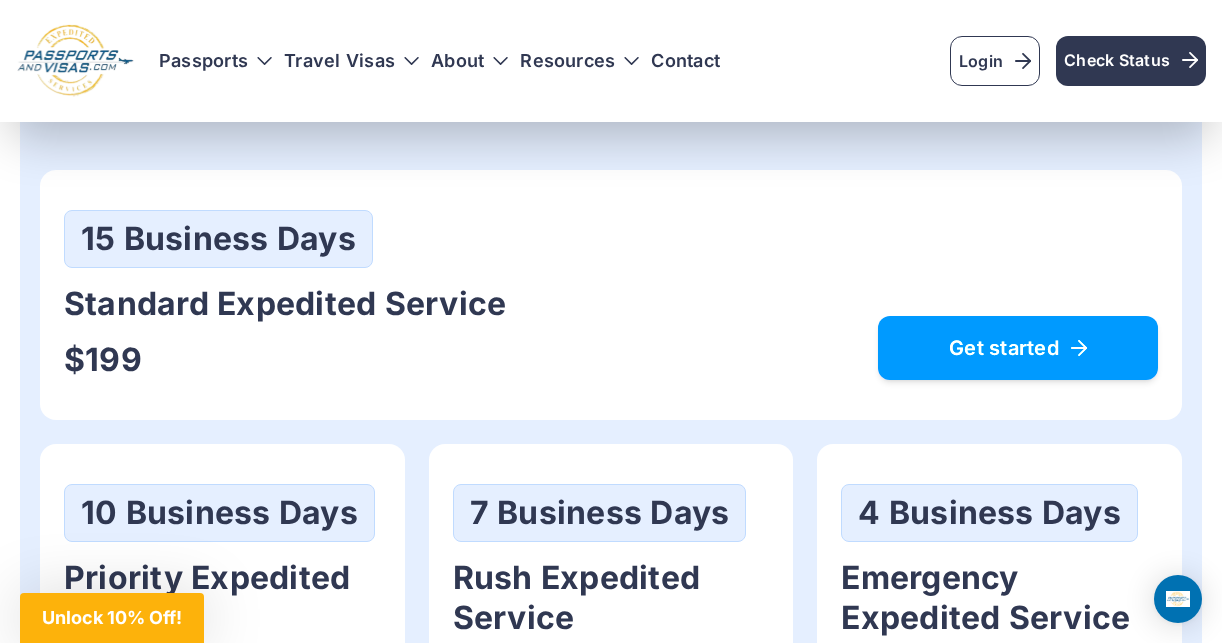 click on "Get started" at bounding box center [1018, 348] 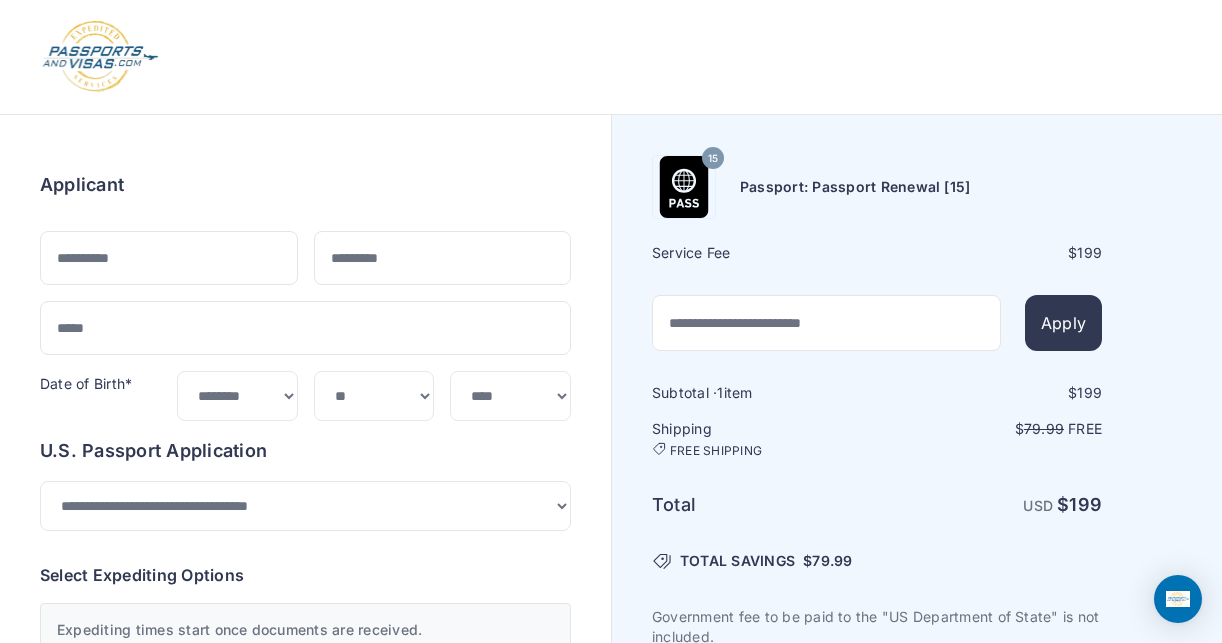 select on "**" 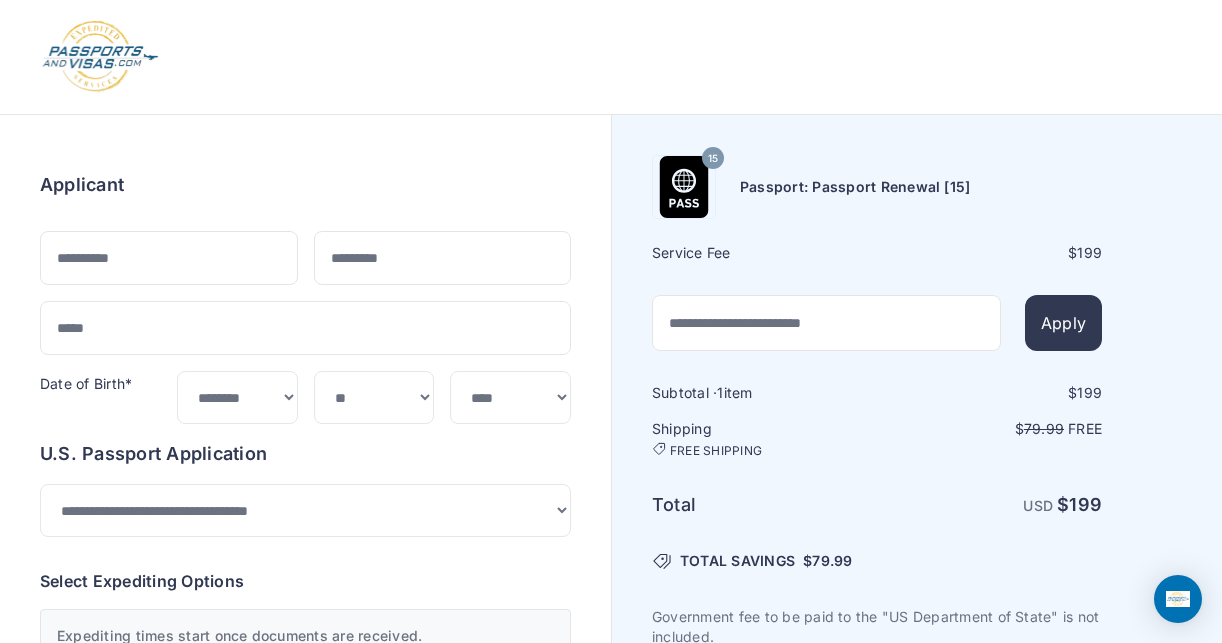 scroll, scrollTop: 0, scrollLeft: 0, axis: both 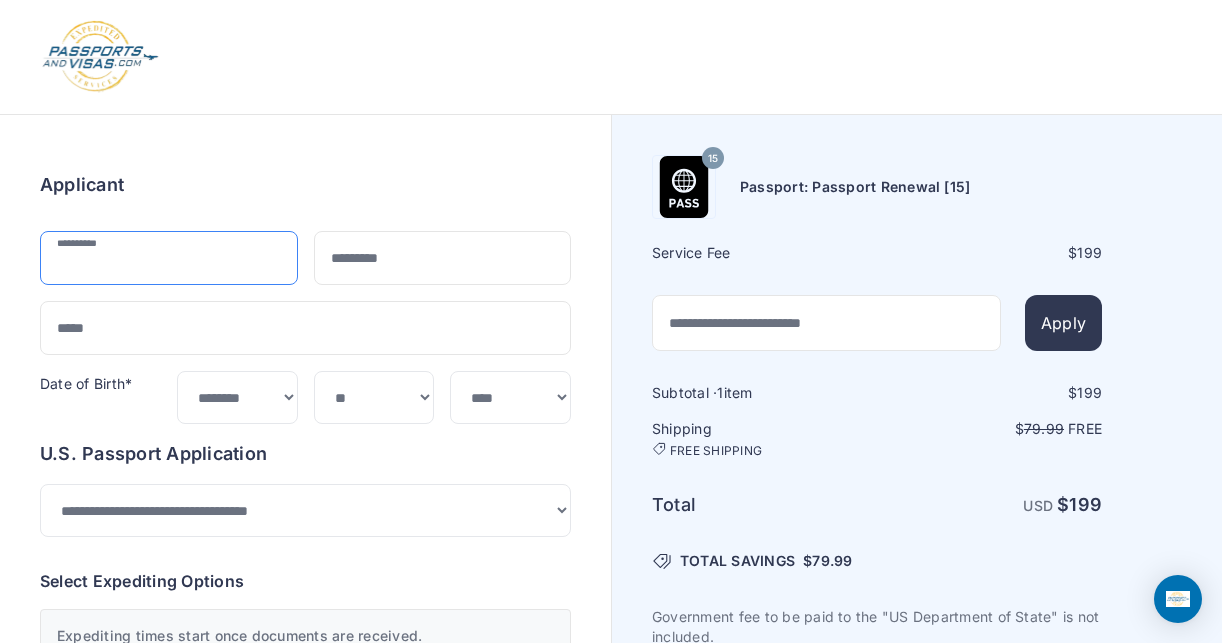 click at bounding box center [169, 258] 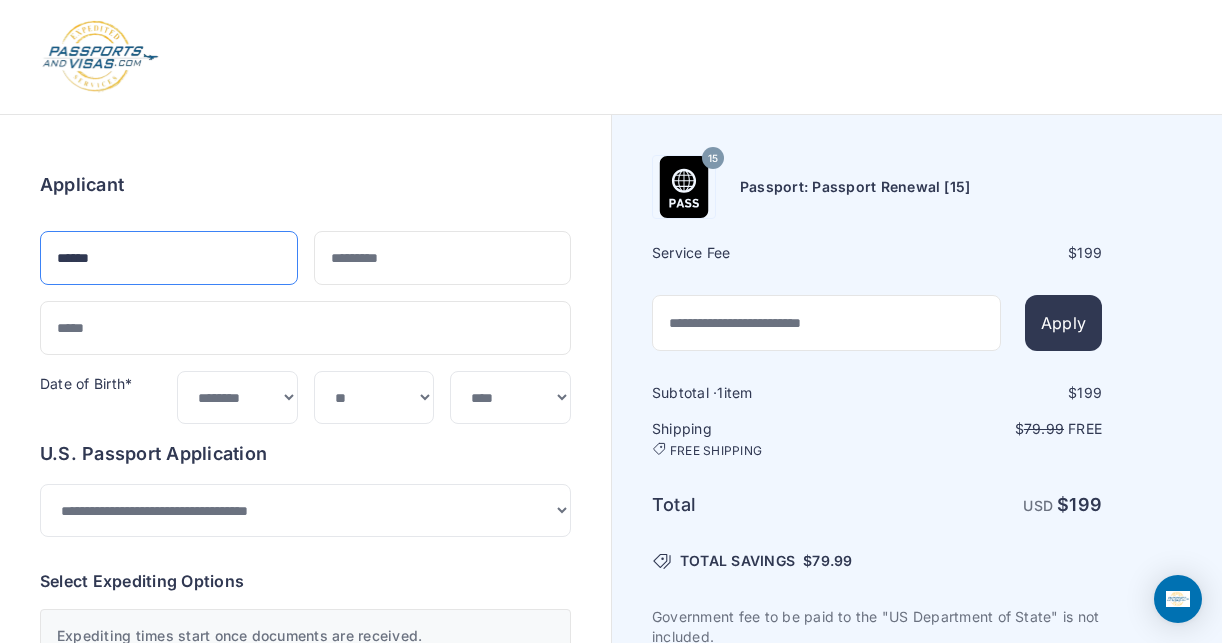 type on "******" 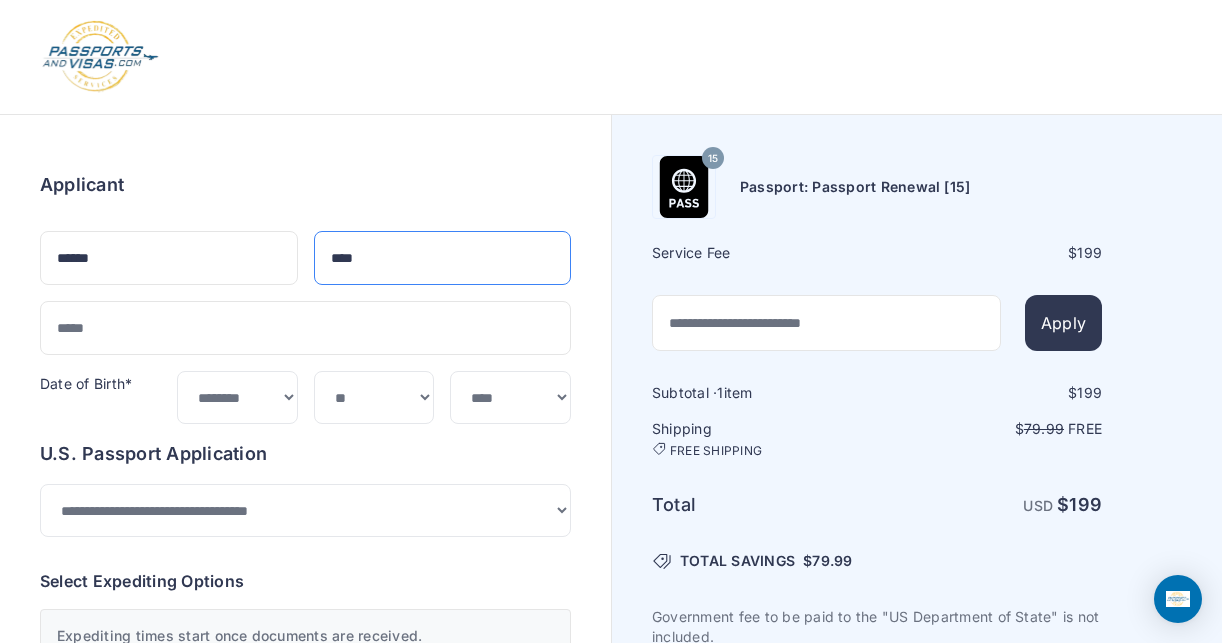 type on "****" 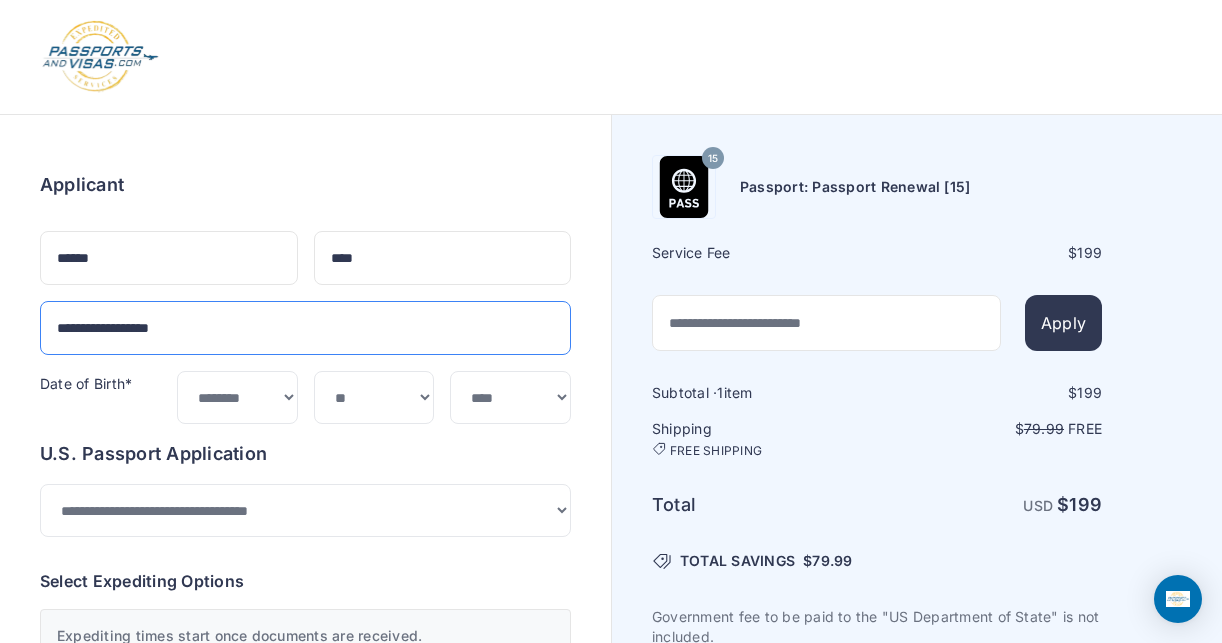 type on "**********" 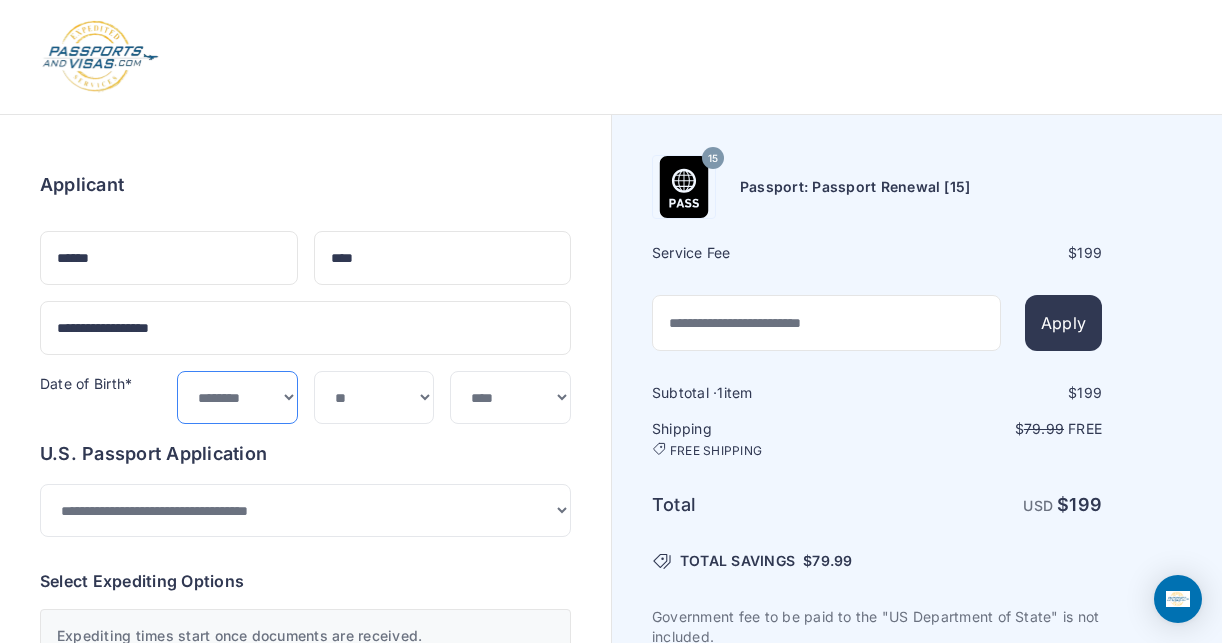 click on "*****
*******
********
*****
*****
***
****
****
******
*********
*******
********
********" at bounding box center [237, 397] 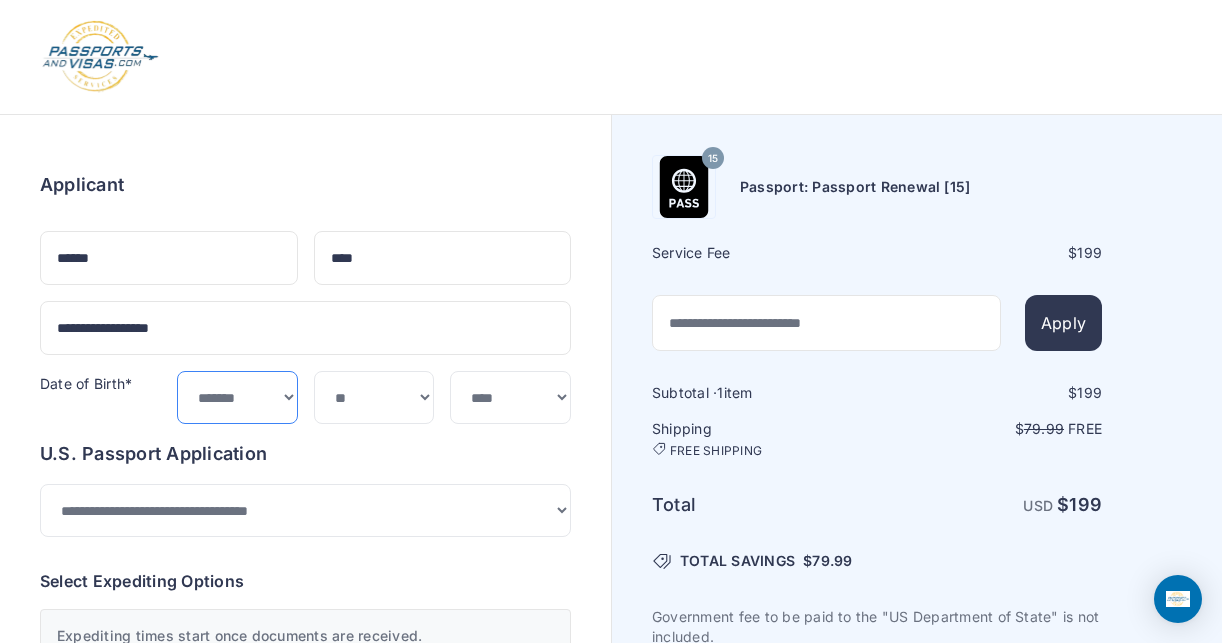 click on "*****
*******
********
*****
*****
***
****
****
******
*********
*******
********
********" at bounding box center [237, 397] 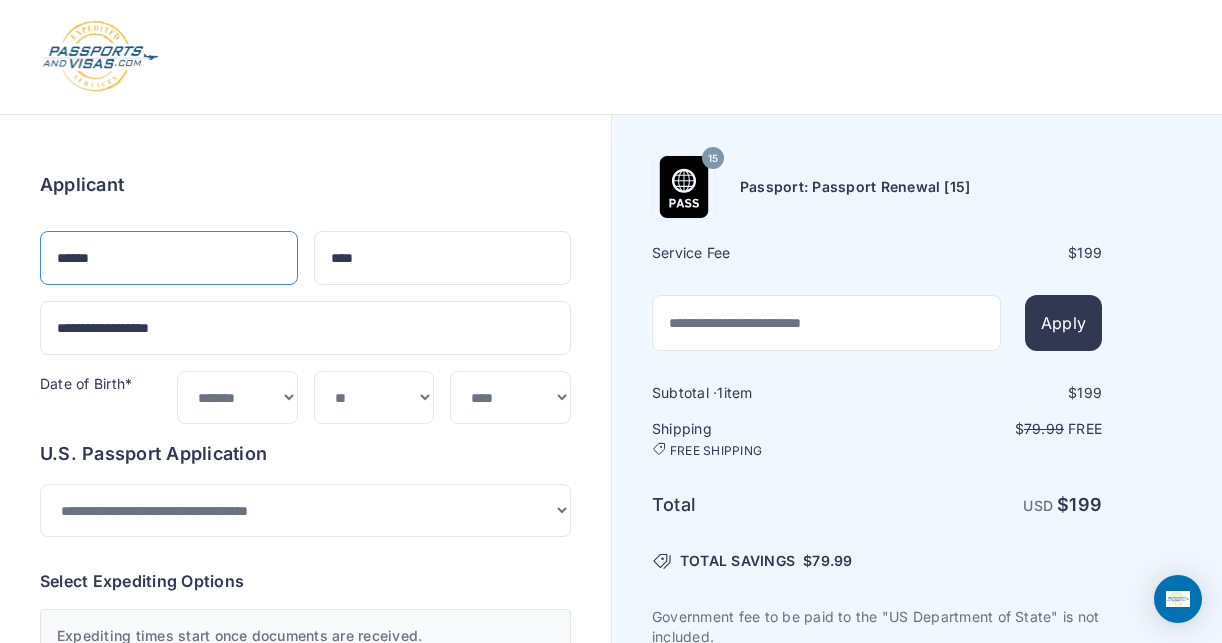 click on "******" at bounding box center [169, 258] 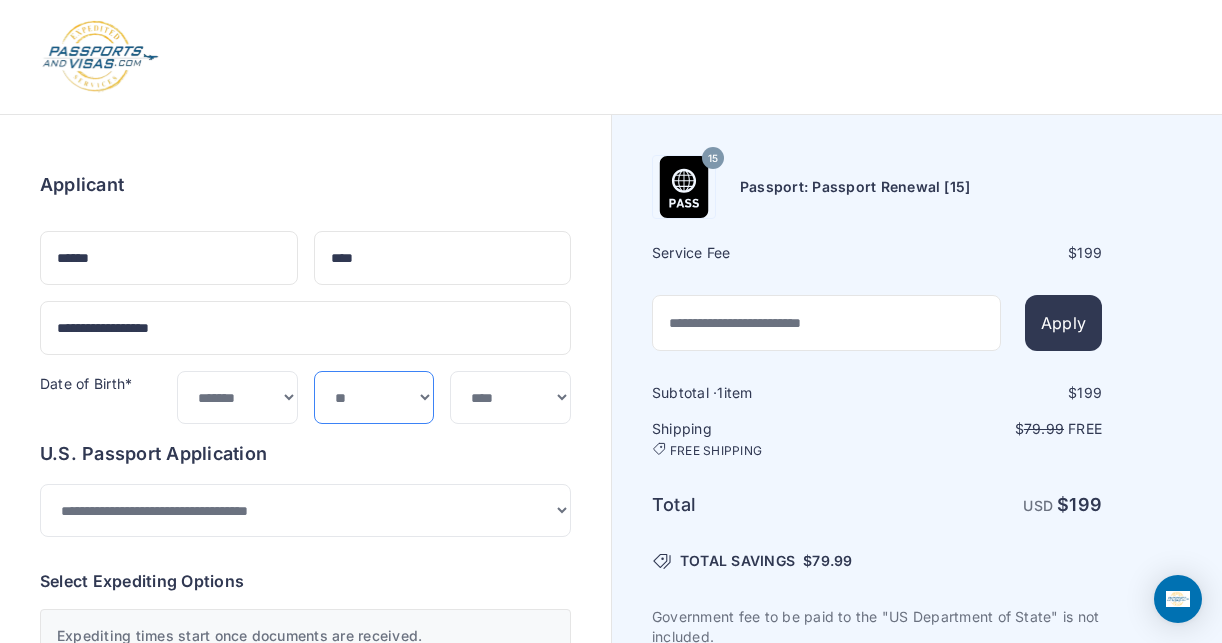 click on "***
*
*
*
*
*
*
*
*
*
**
**
**
**
** ** ** ** ** **" at bounding box center [374, 397] 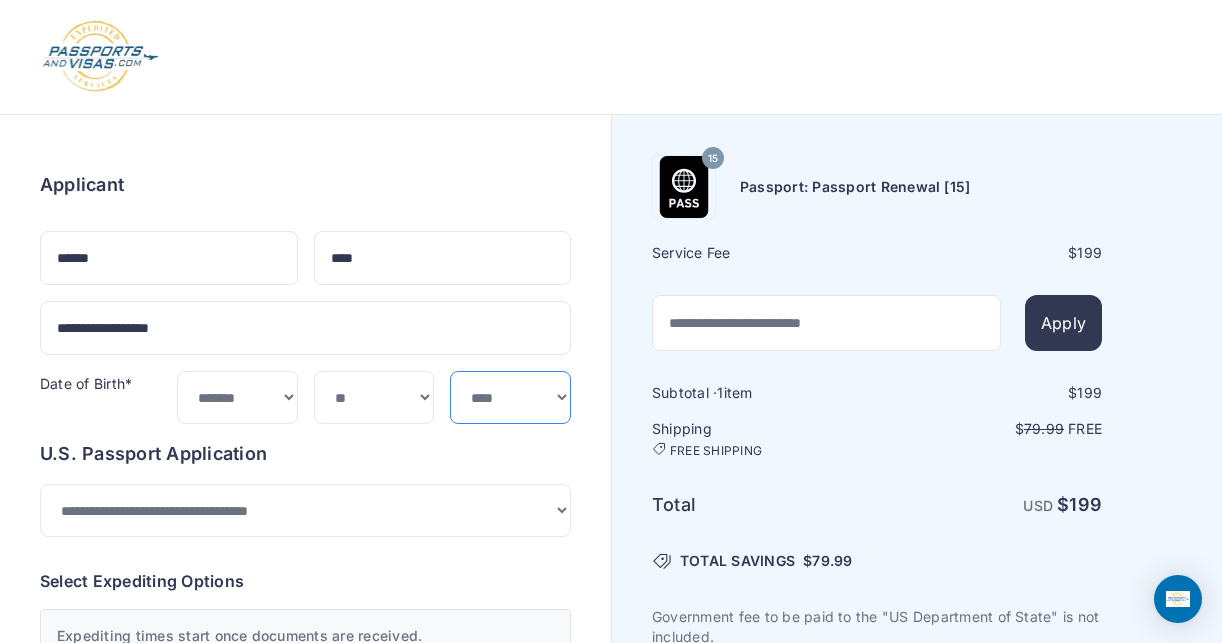 click on "****
****
****
****
****
****
****
****
****
****
****
****
****
**** **** **** **** **** **** **** **** **** **** ****" at bounding box center [510, 397] 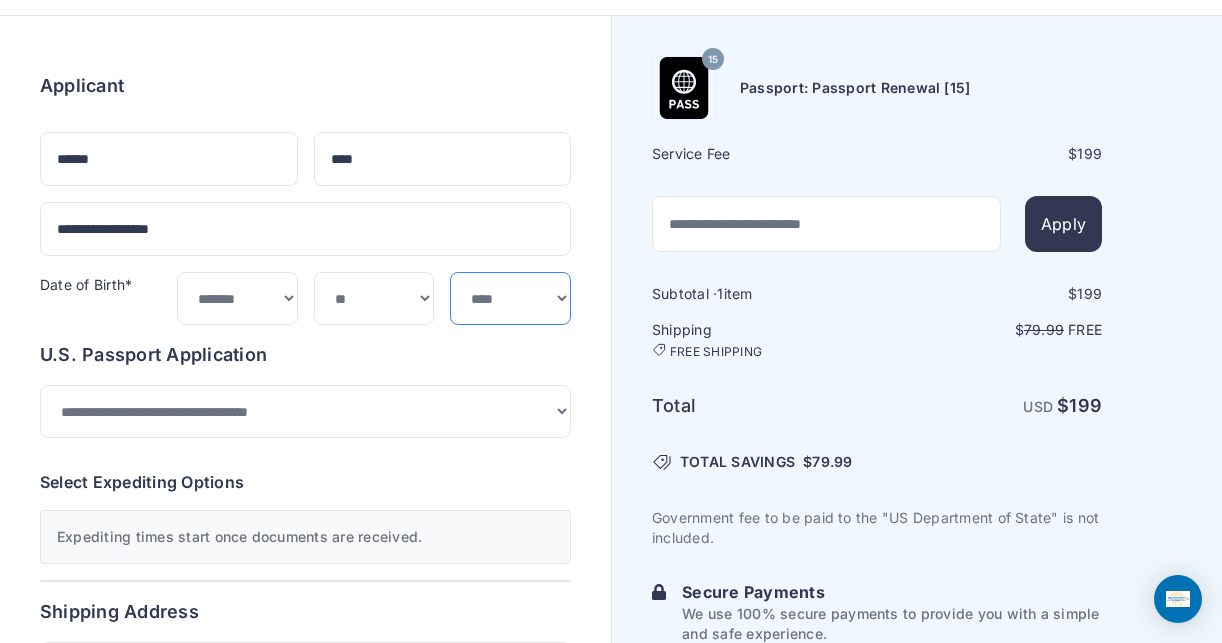 scroll, scrollTop: 100, scrollLeft: 0, axis: vertical 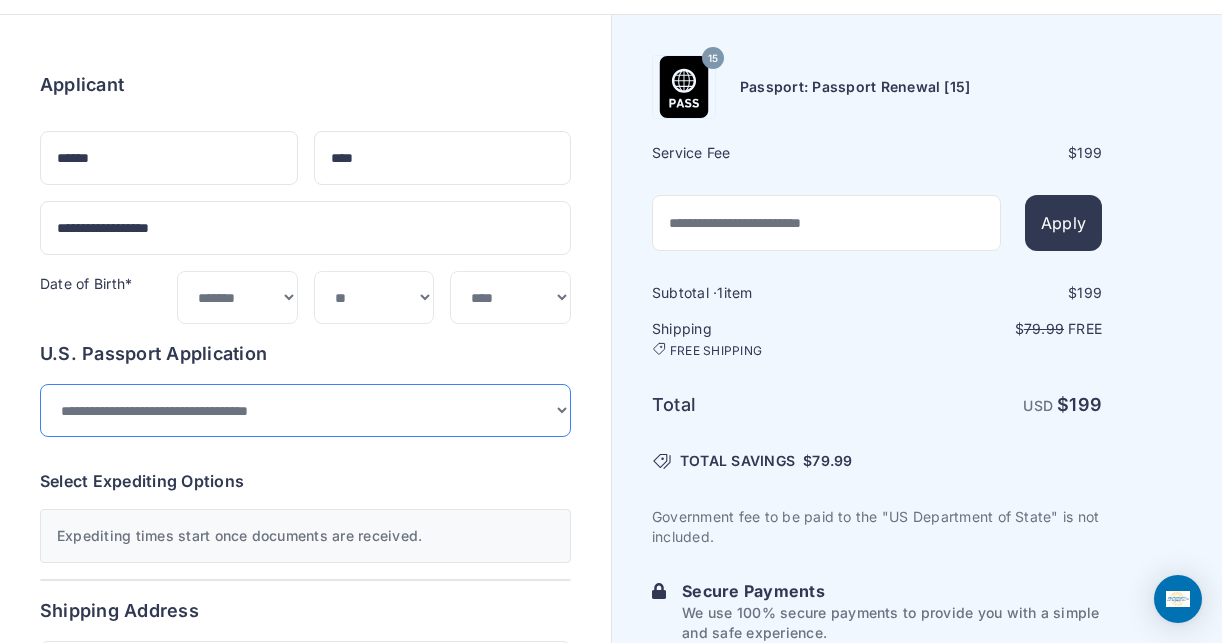 click on "**********" at bounding box center [305, 410] 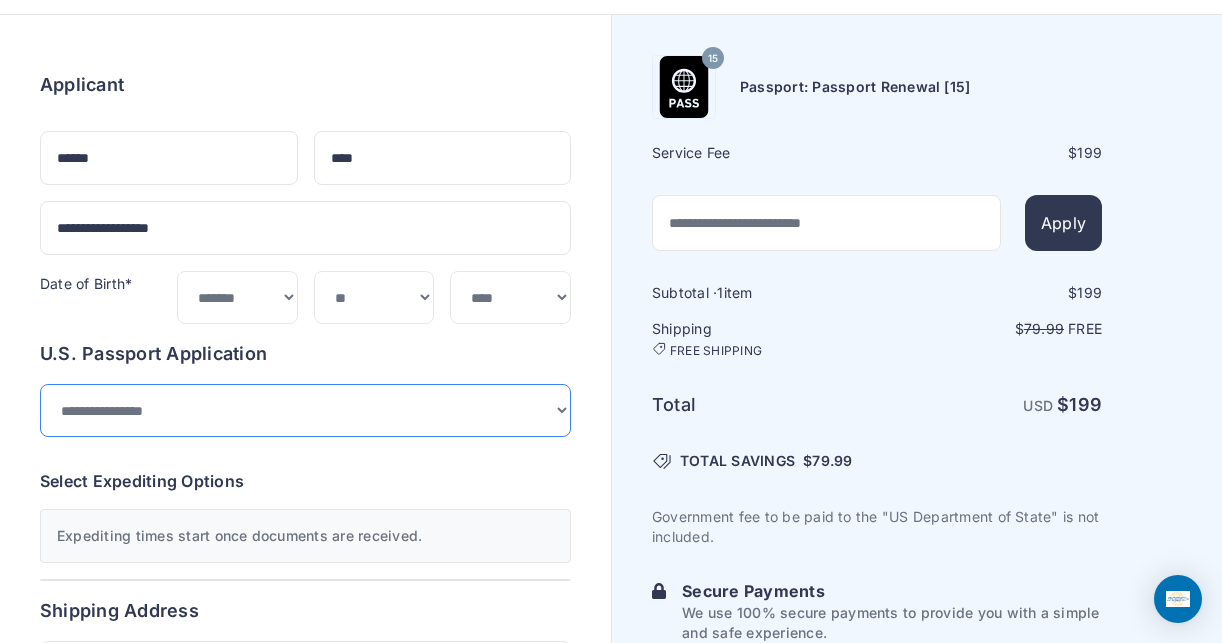 click on "**********" at bounding box center (305, 410) 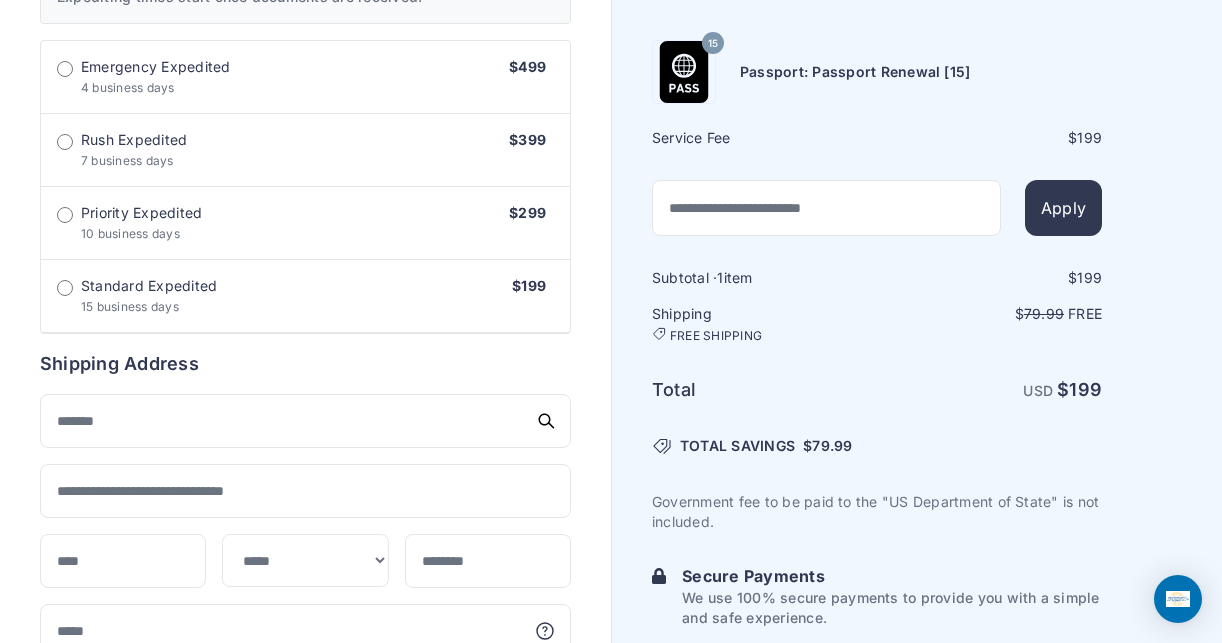 scroll, scrollTop: 700, scrollLeft: 0, axis: vertical 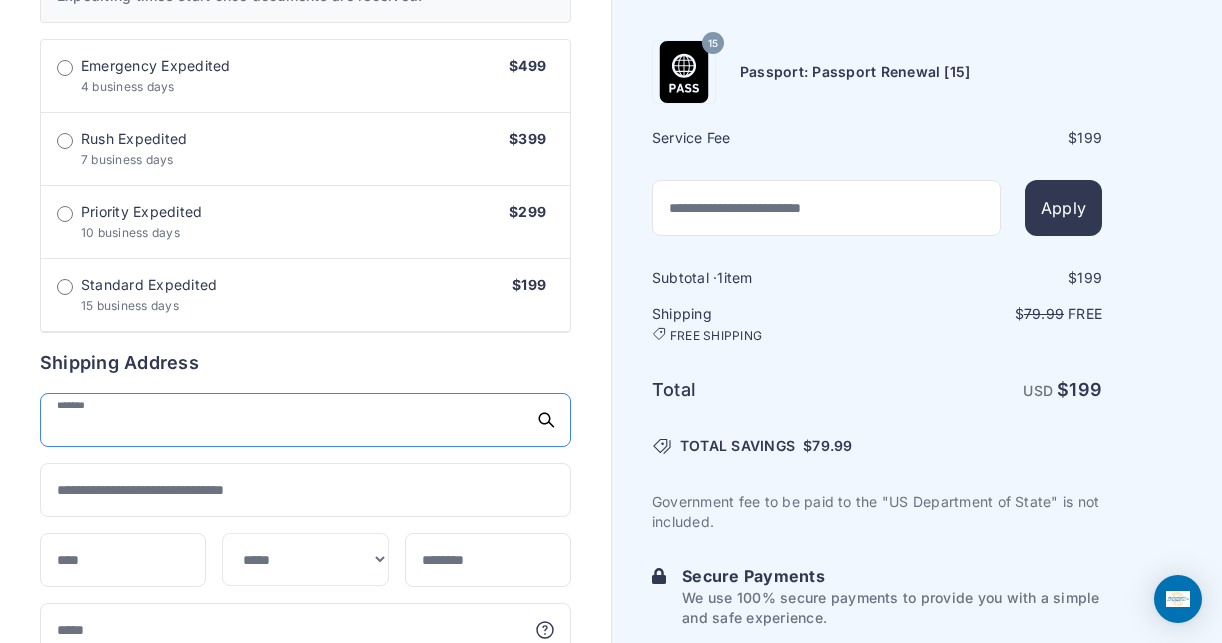 click at bounding box center (305, 420) 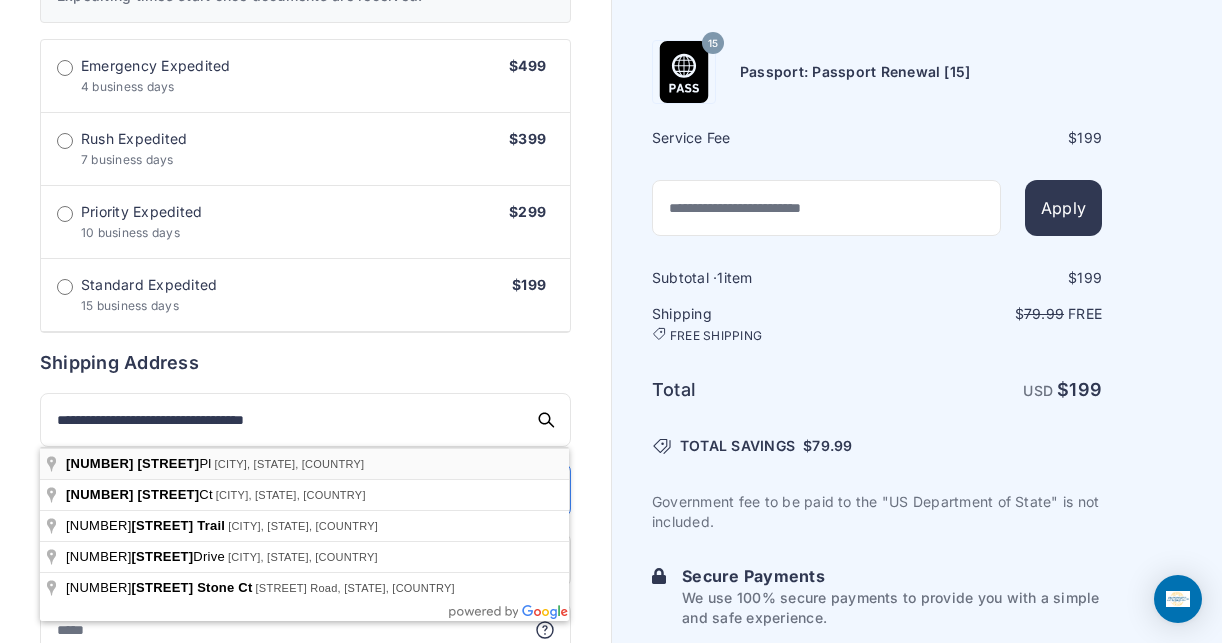 type on "**********" 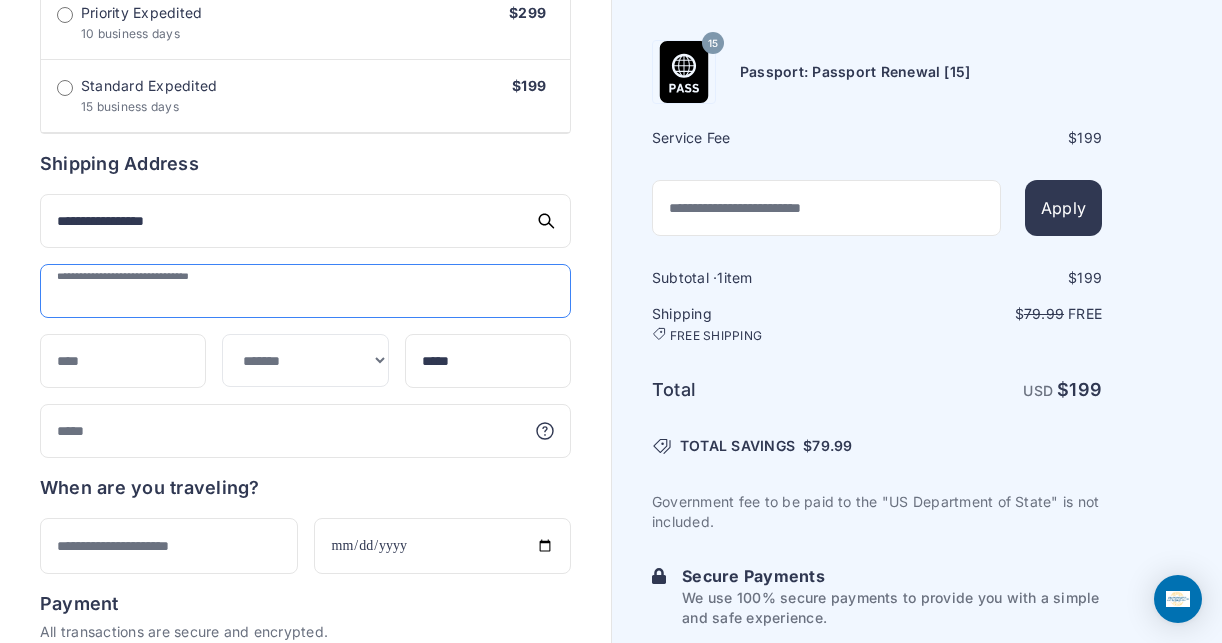 scroll, scrollTop: 900, scrollLeft: 0, axis: vertical 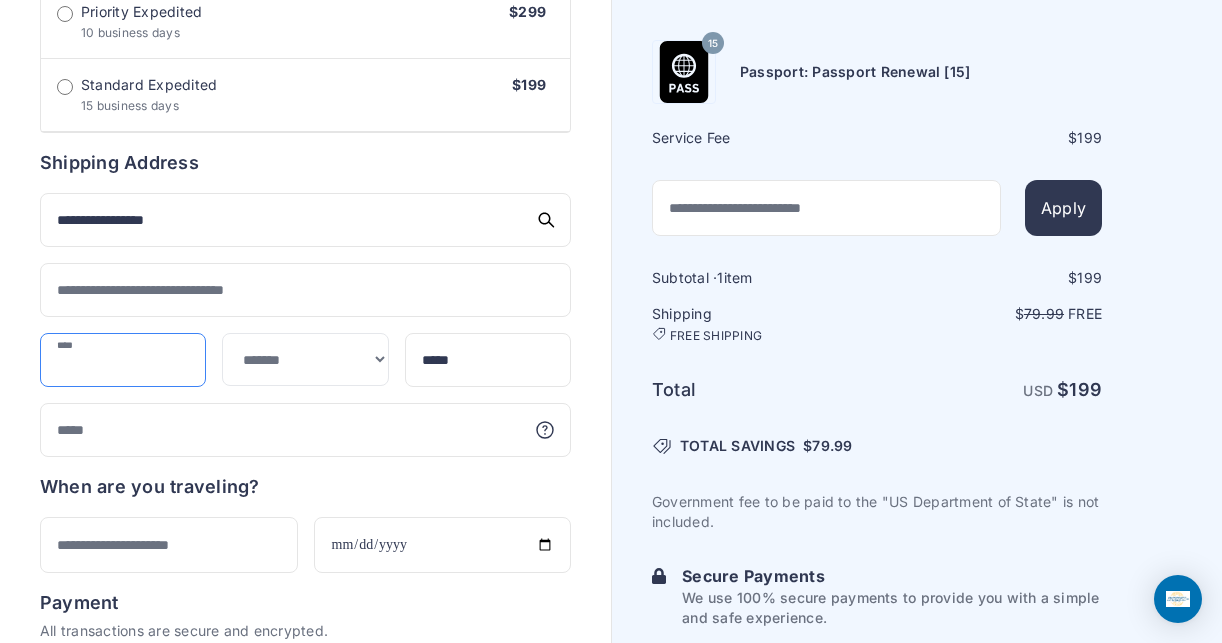 click at bounding box center (123, 360) 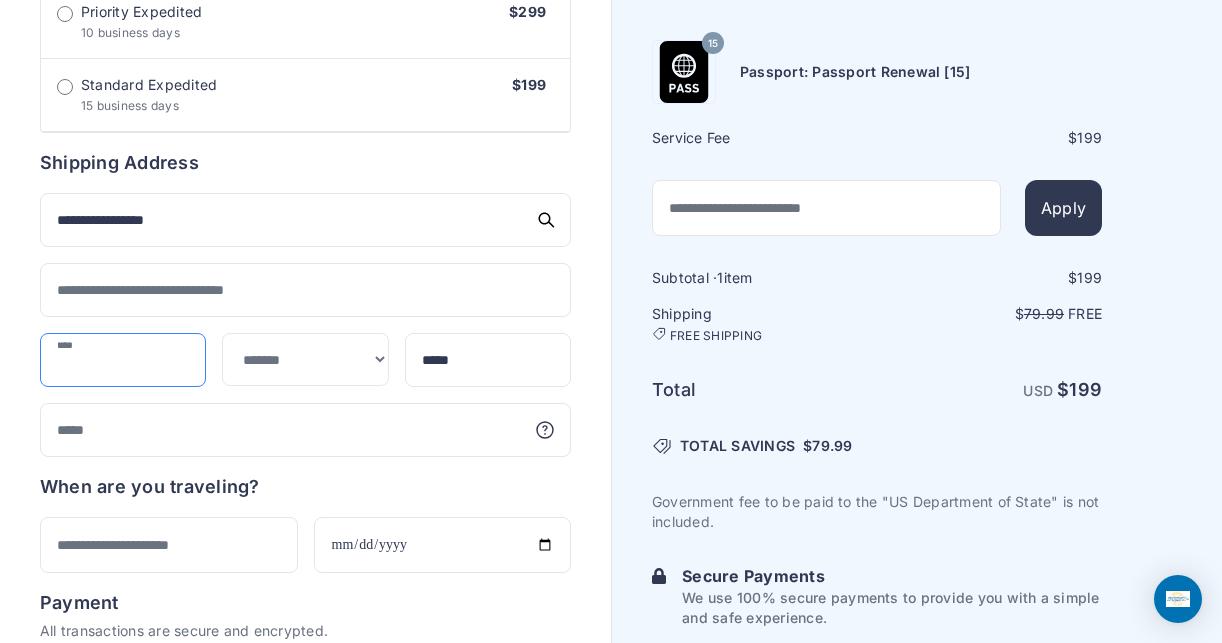 click at bounding box center (123, 360) 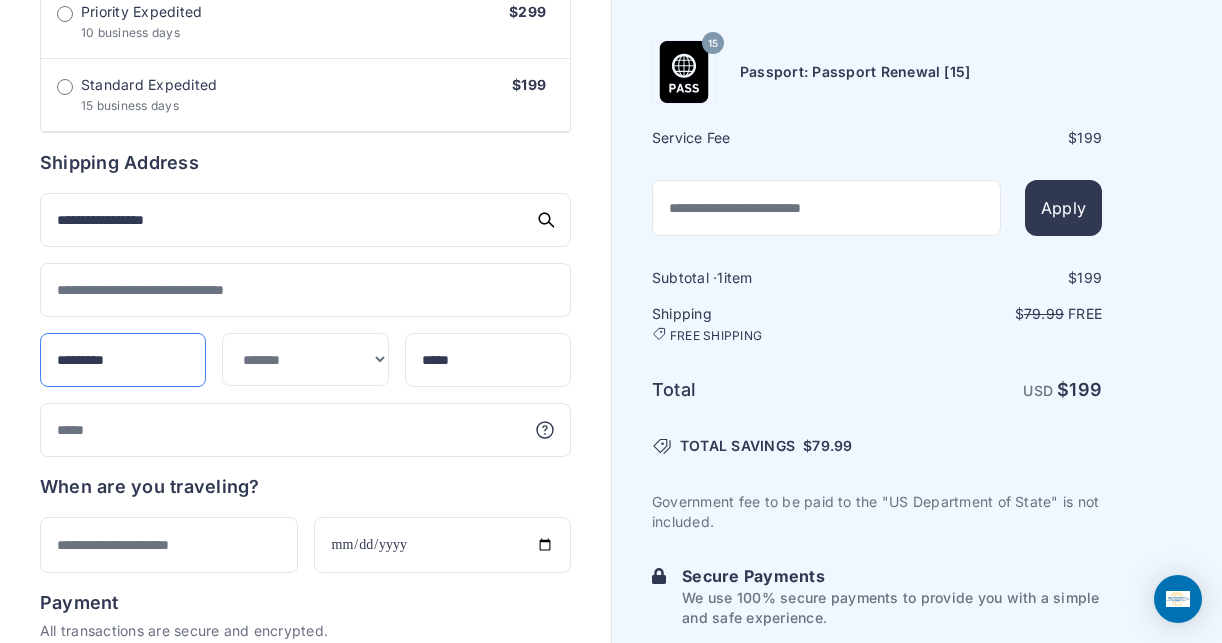type on "*********" 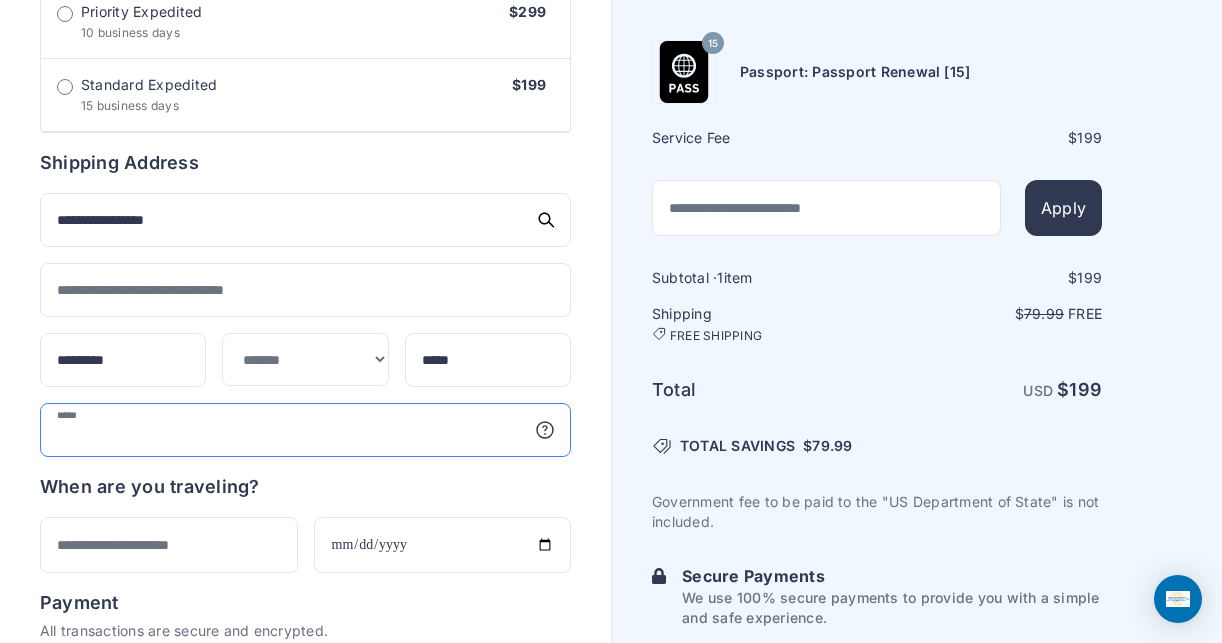 click at bounding box center [305, 430] 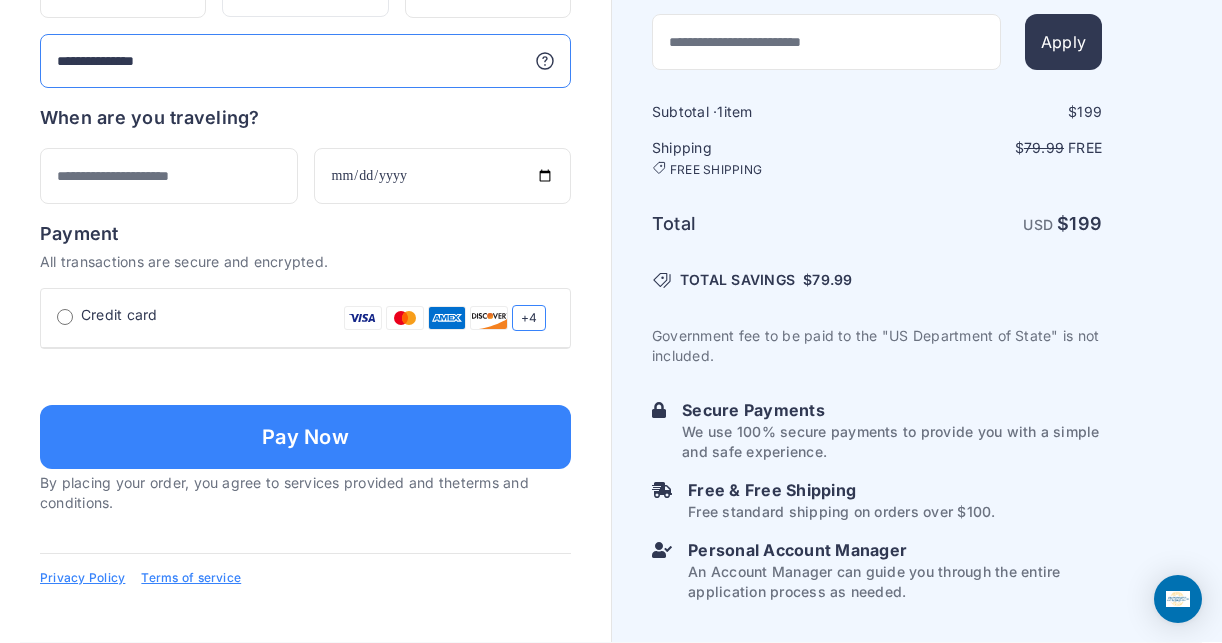 scroll, scrollTop: 1300, scrollLeft: 0, axis: vertical 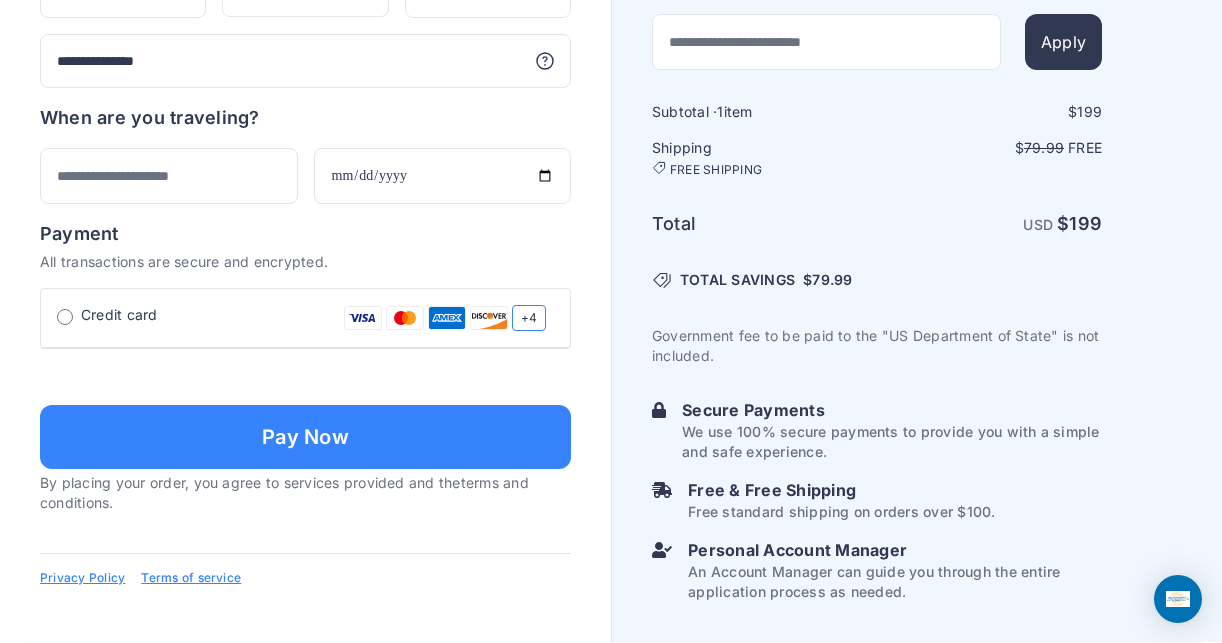 click at bounding box center [305, 375] 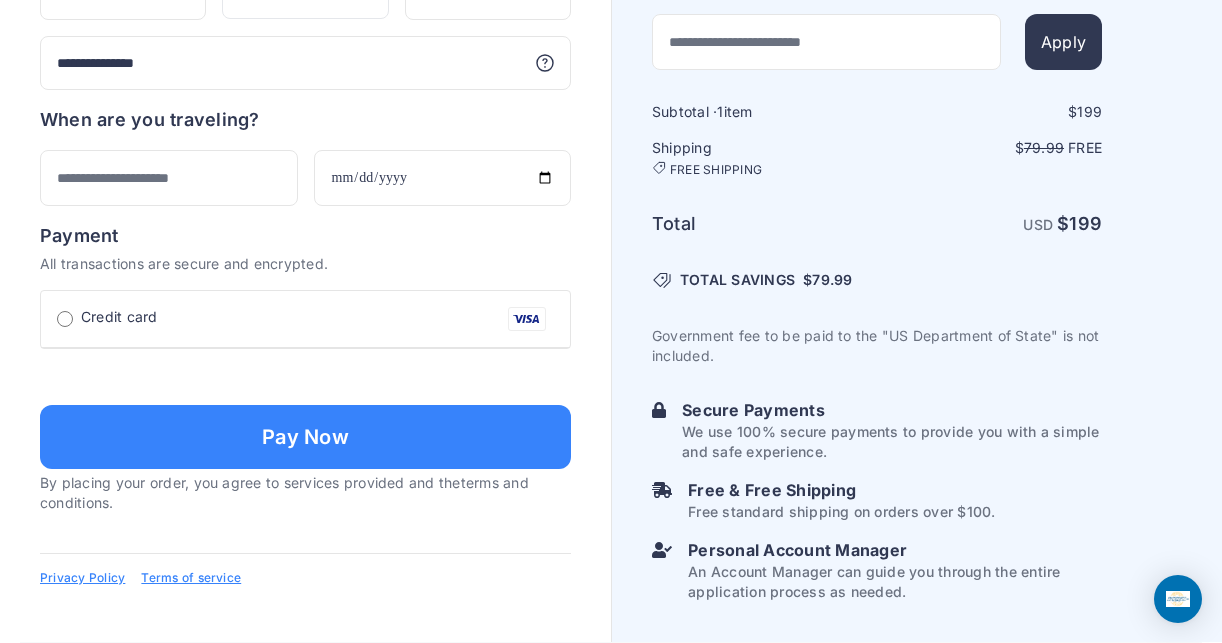 type on "**********" 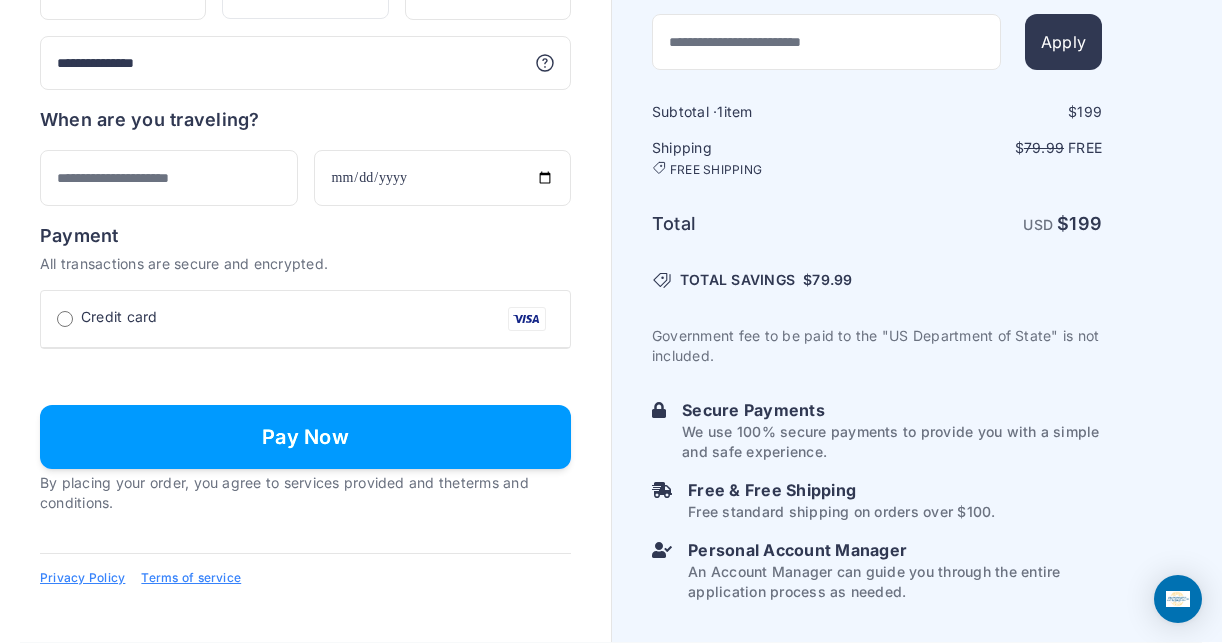 scroll, scrollTop: 1500, scrollLeft: 0, axis: vertical 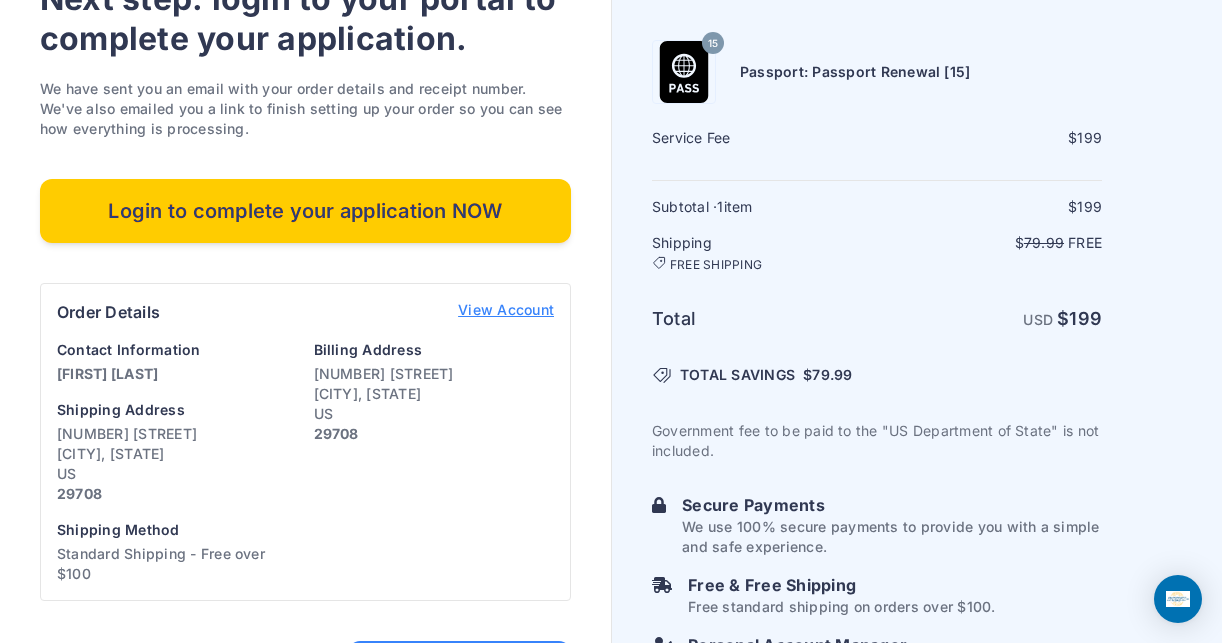 click on "Login to complete your application NOW" at bounding box center [305, 211] 